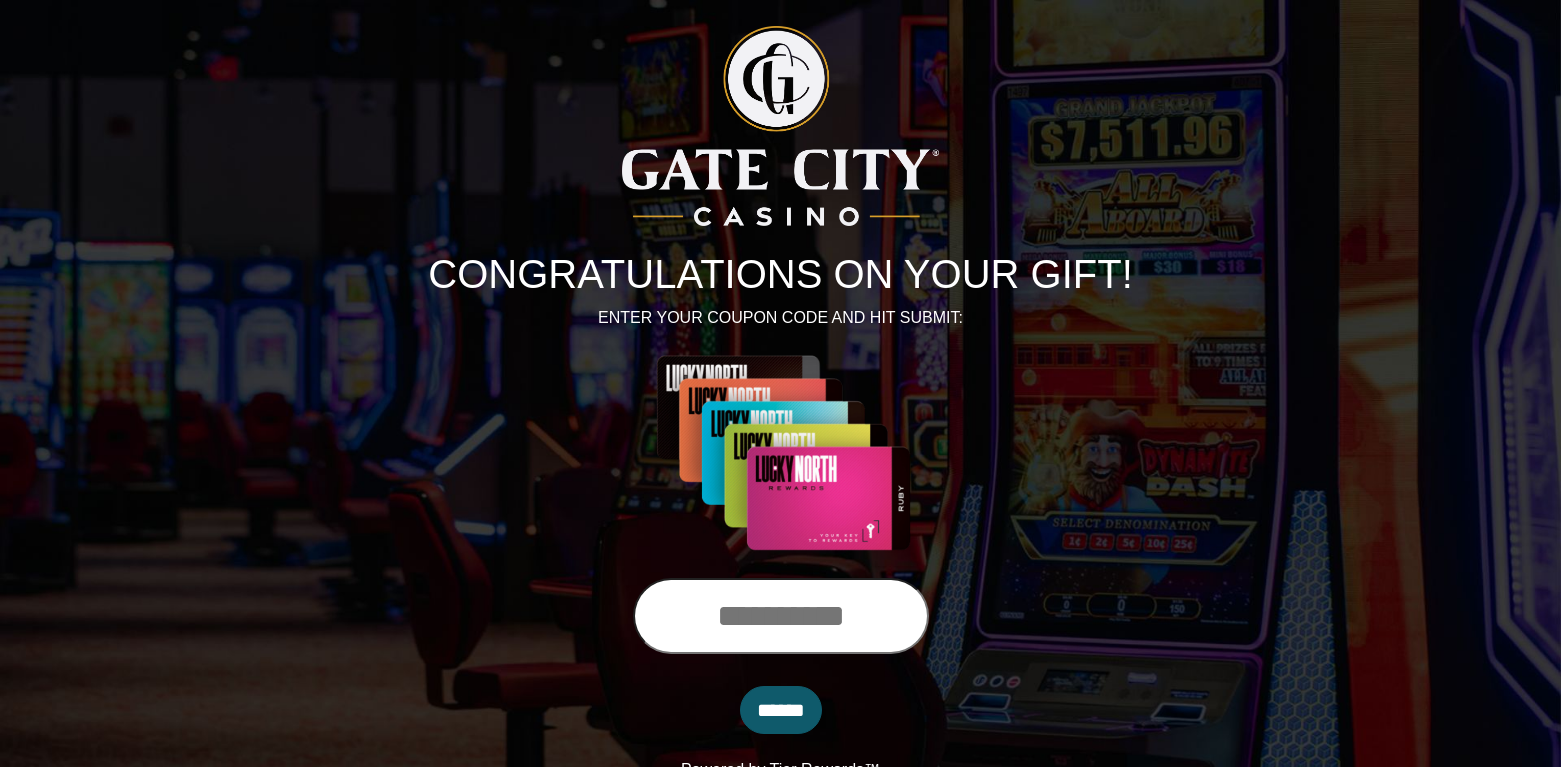 scroll, scrollTop: 0, scrollLeft: 0, axis: both 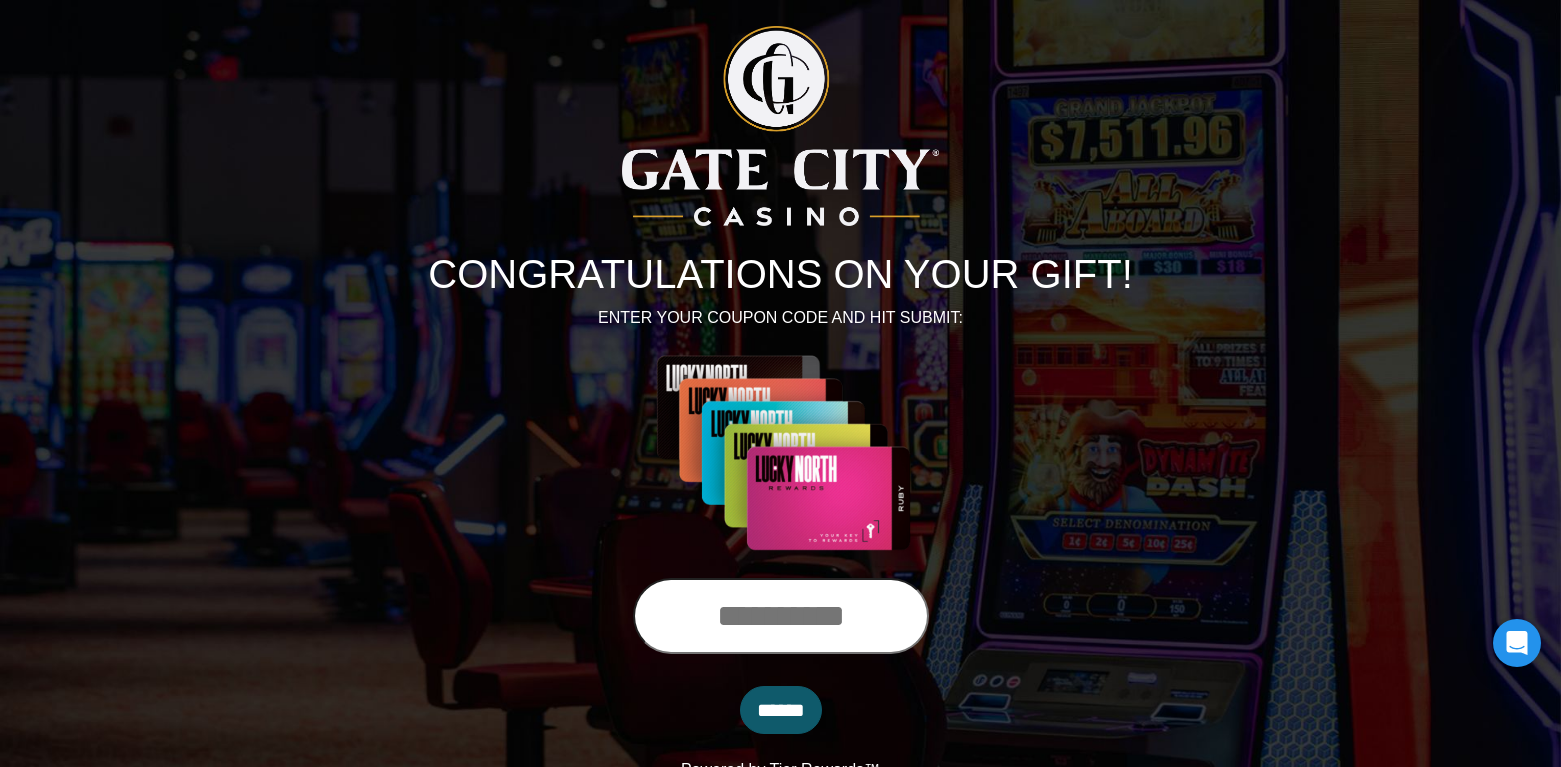 click at bounding box center (781, 616) 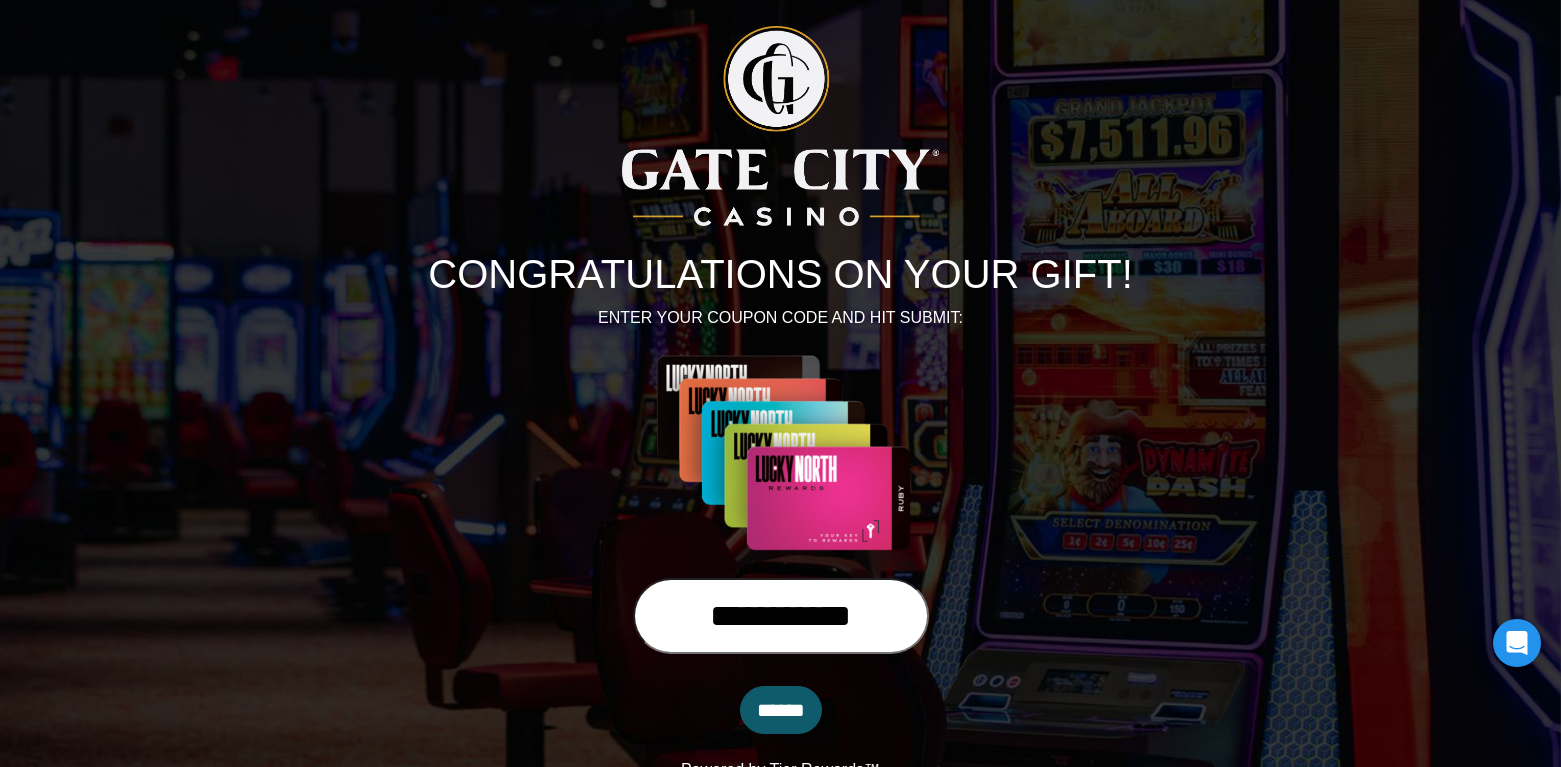 type on "**********" 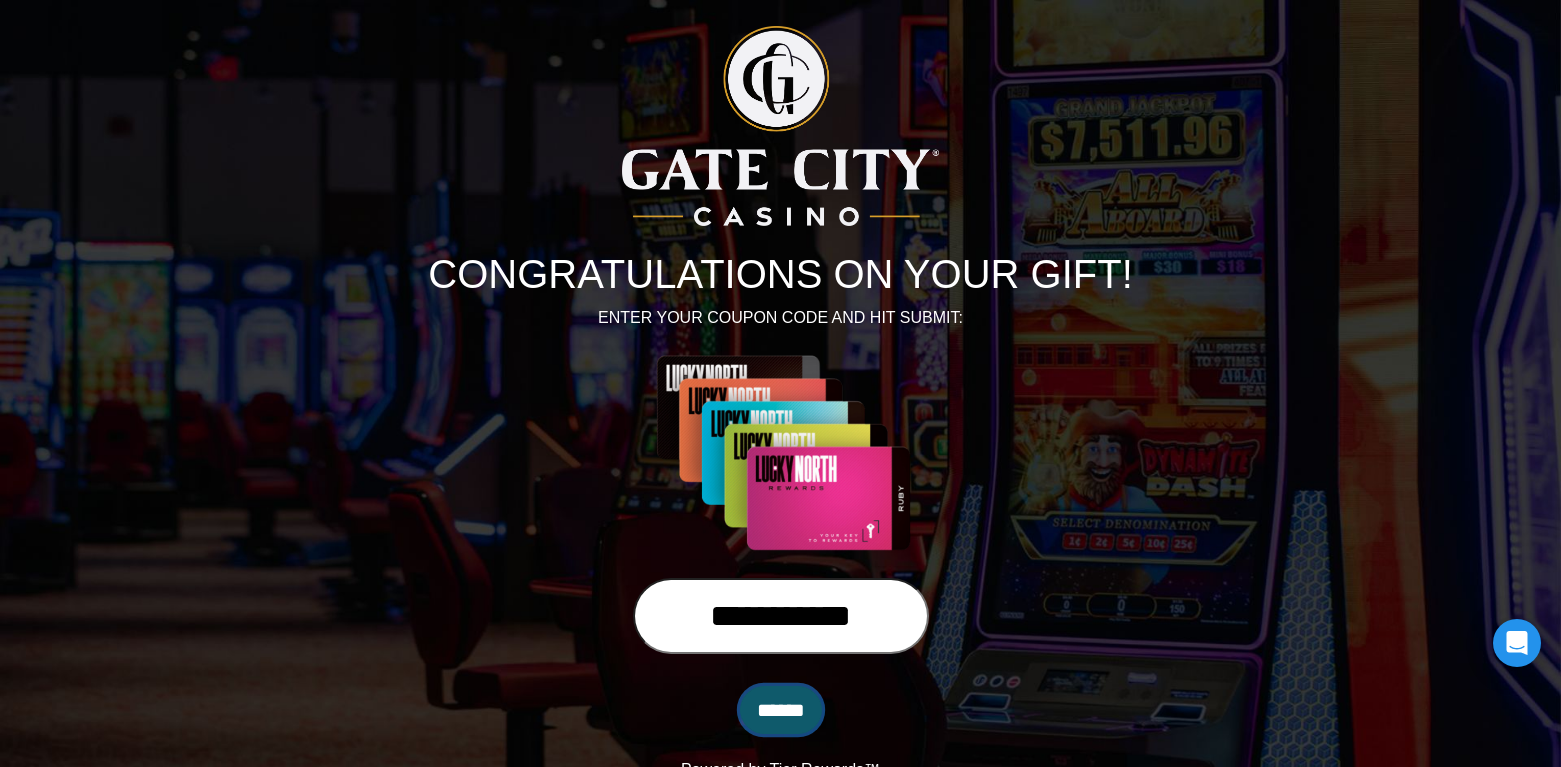 click on "******" at bounding box center [781, 710] 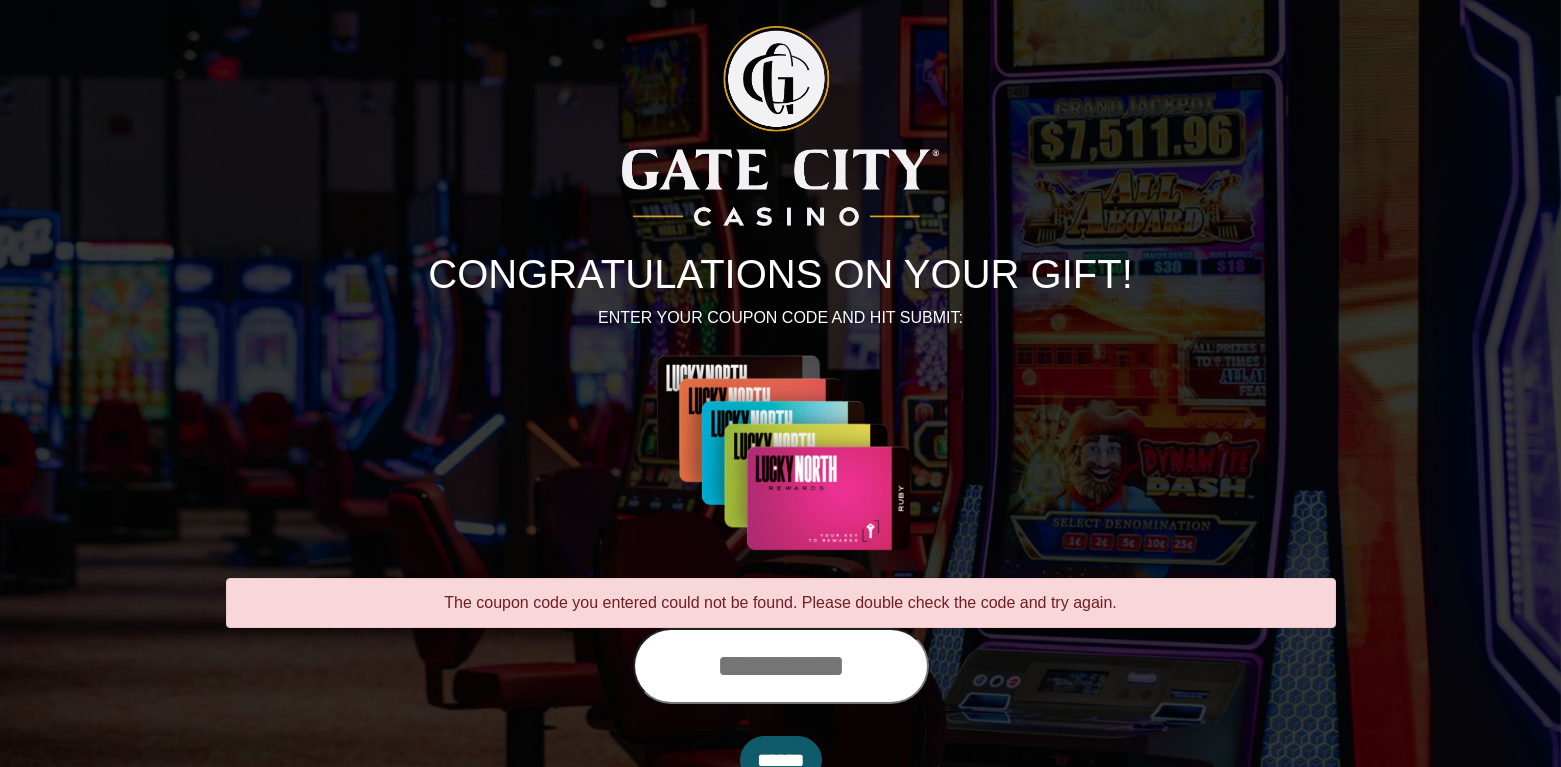 scroll, scrollTop: 0, scrollLeft: 0, axis: both 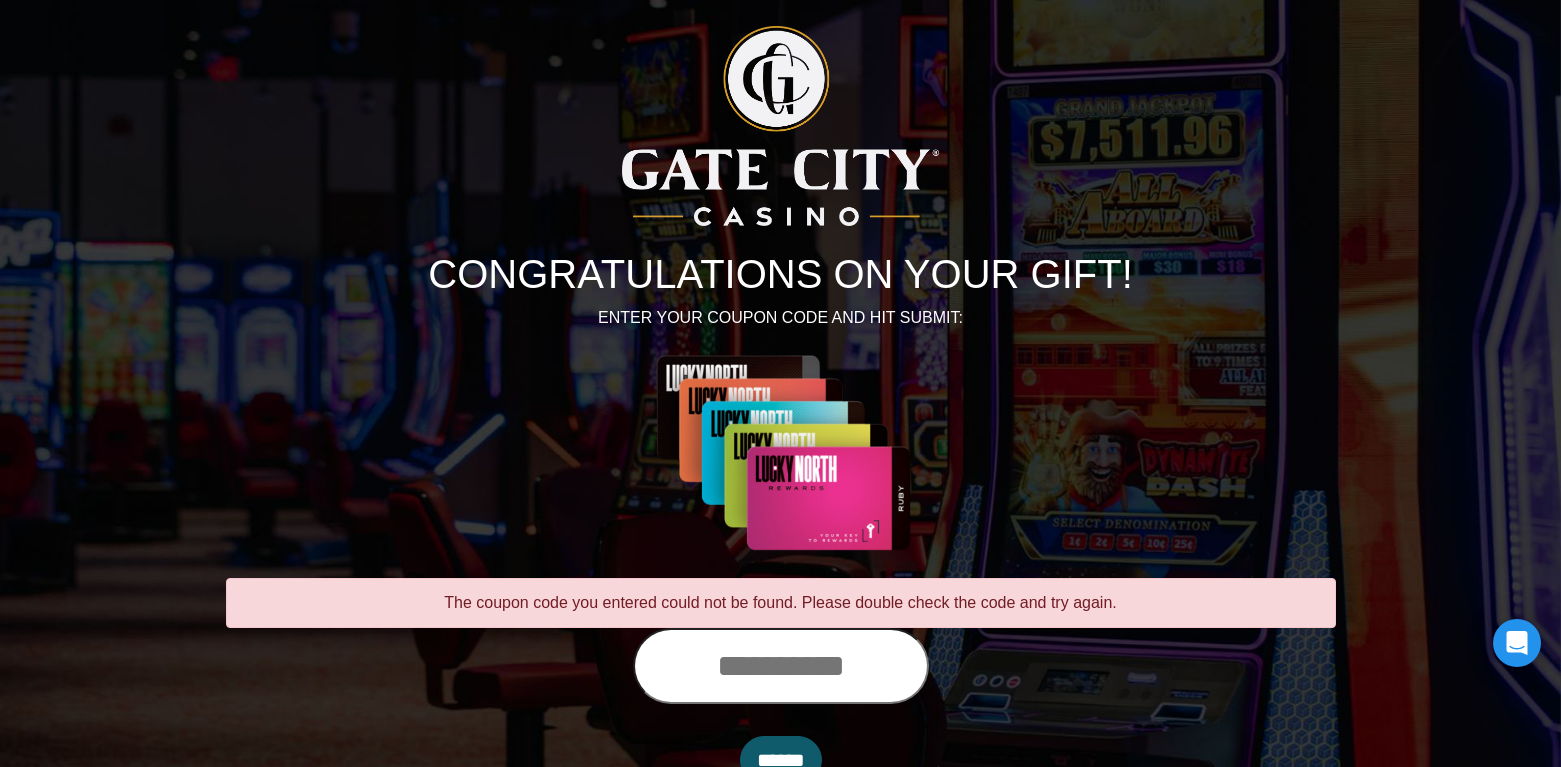 click at bounding box center (781, 666) 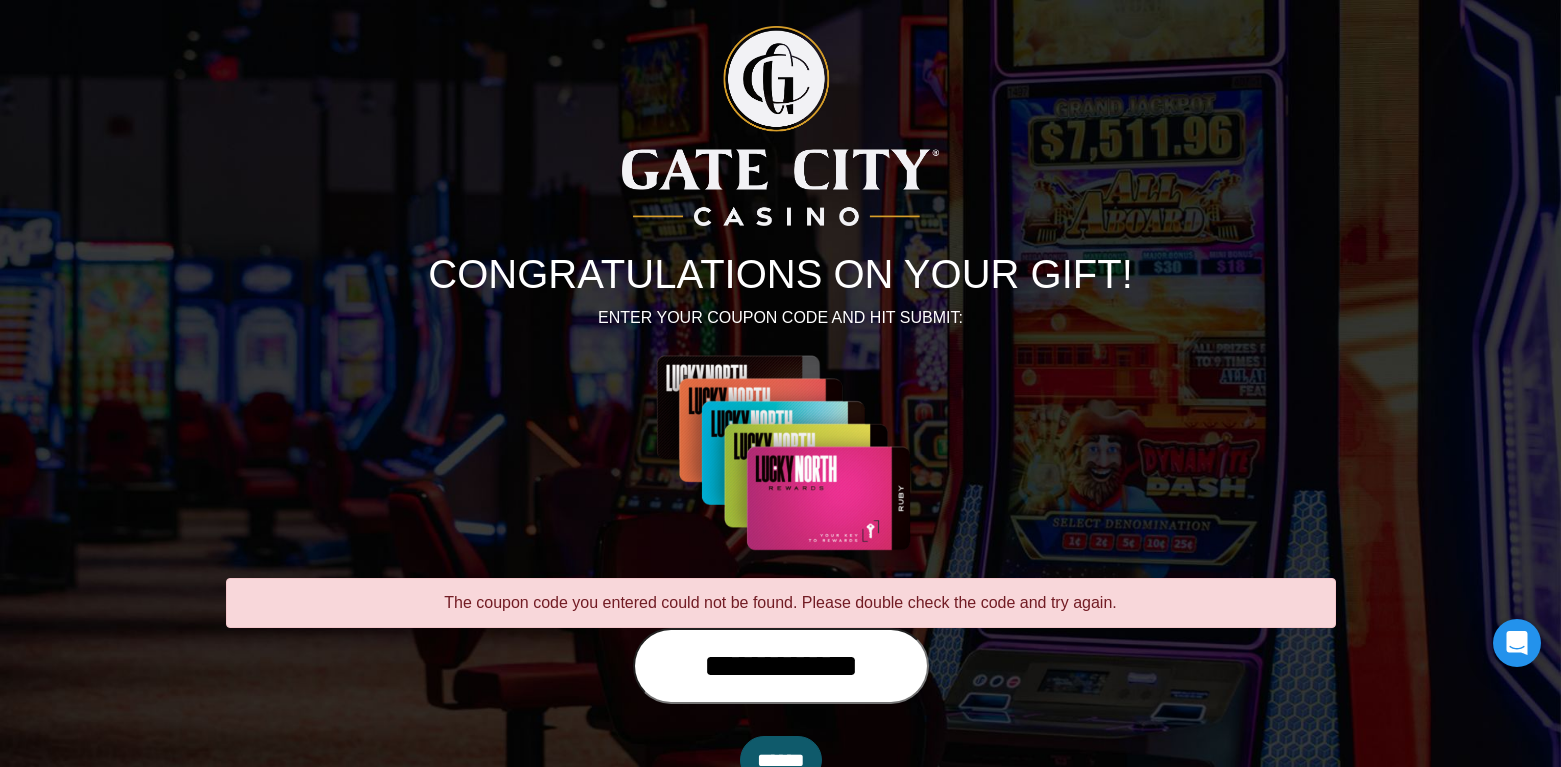 type on "**********" 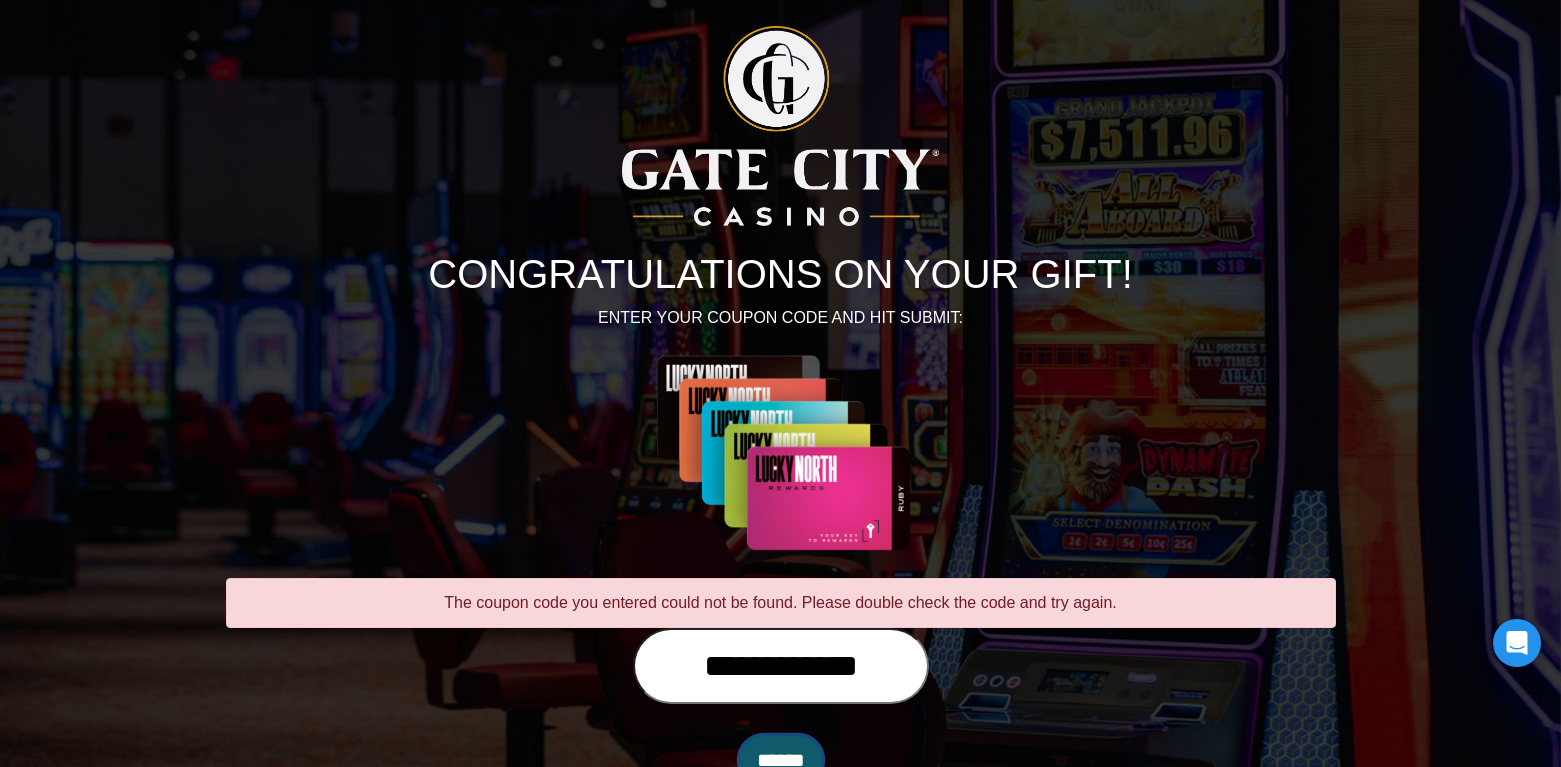 click on "******" at bounding box center [781, 760] 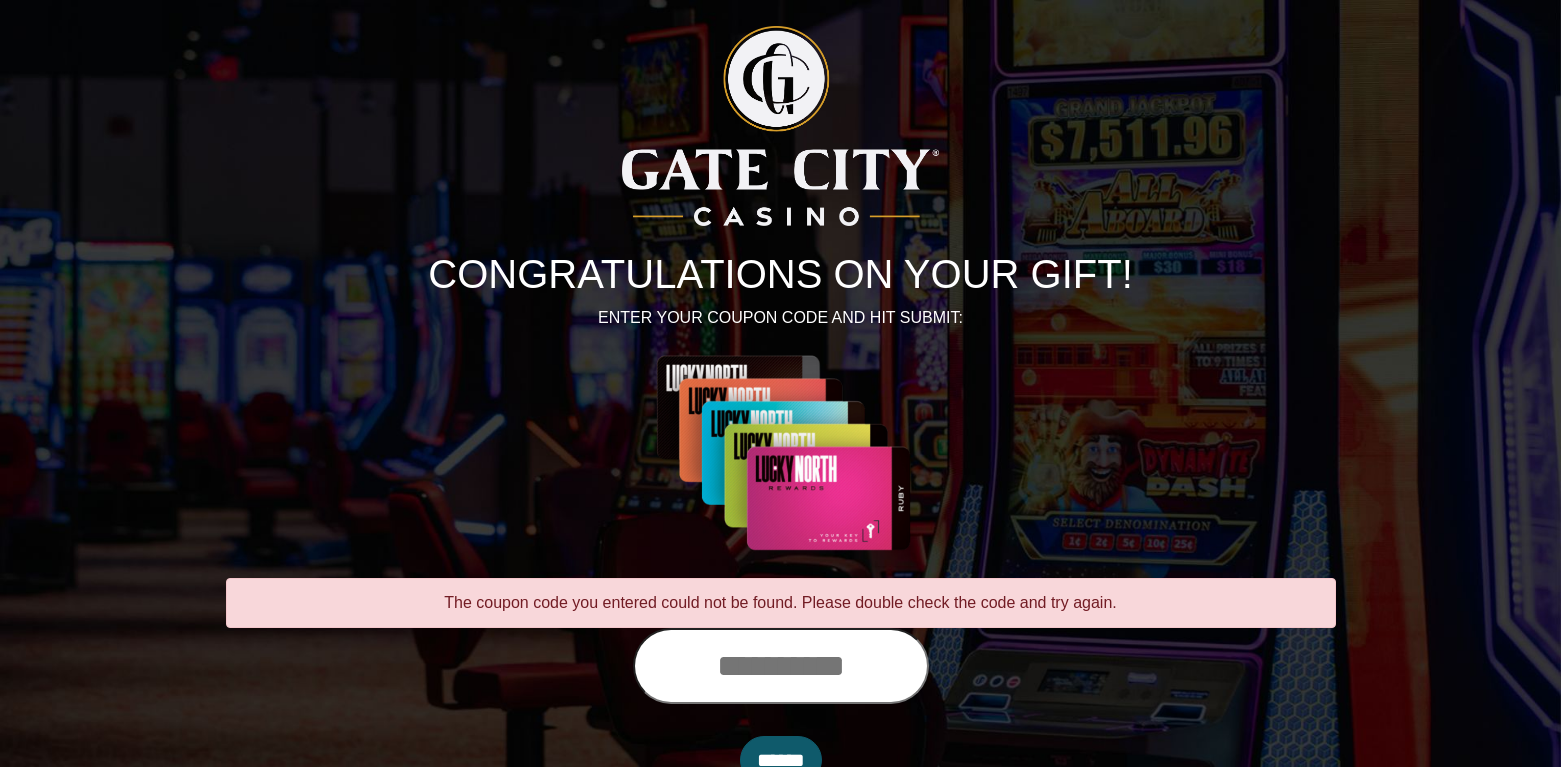 scroll, scrollTop: 0, scrollLeft: 0, axis: both 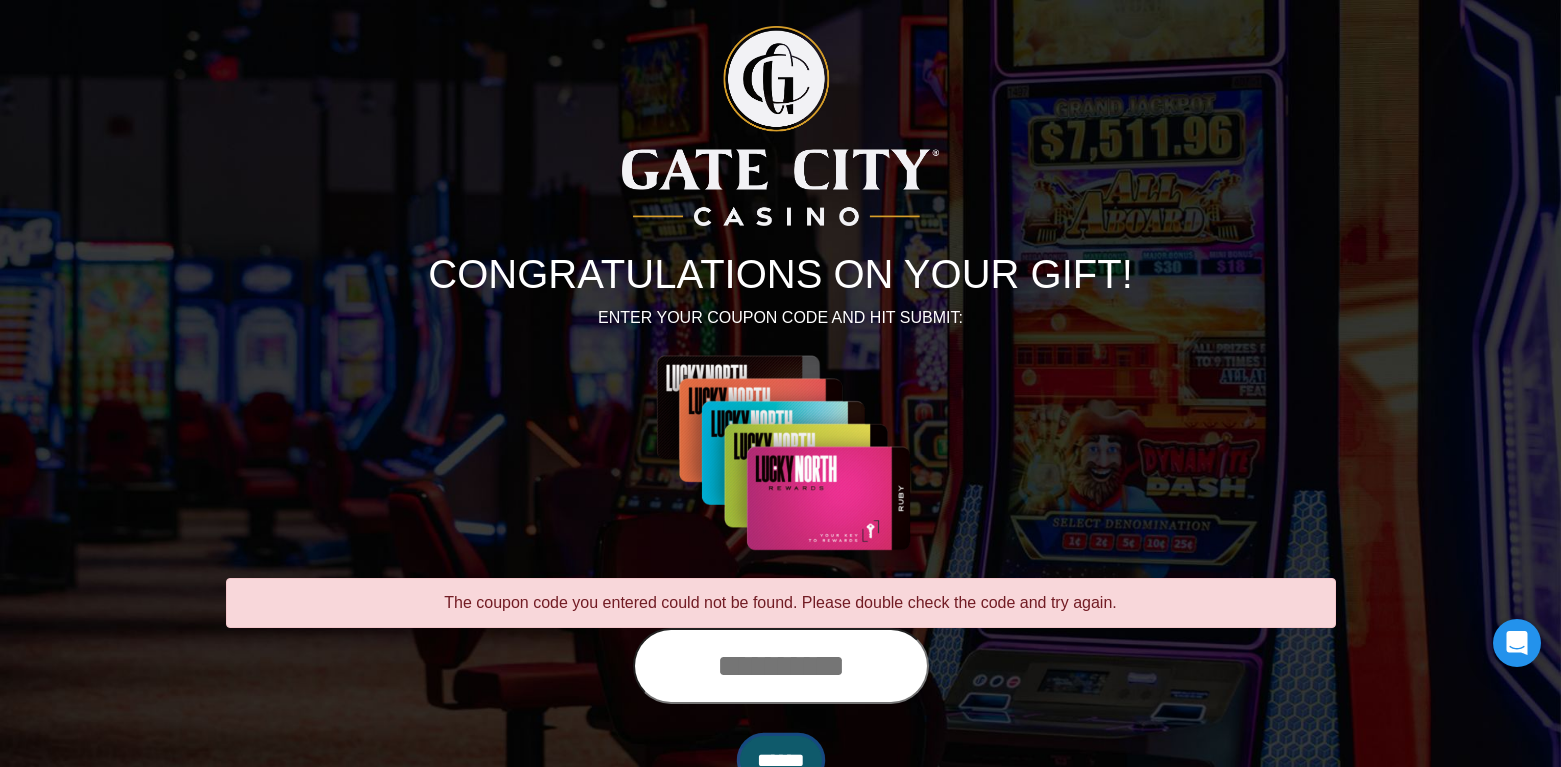 click on "******" at bounding box center (781, 760) 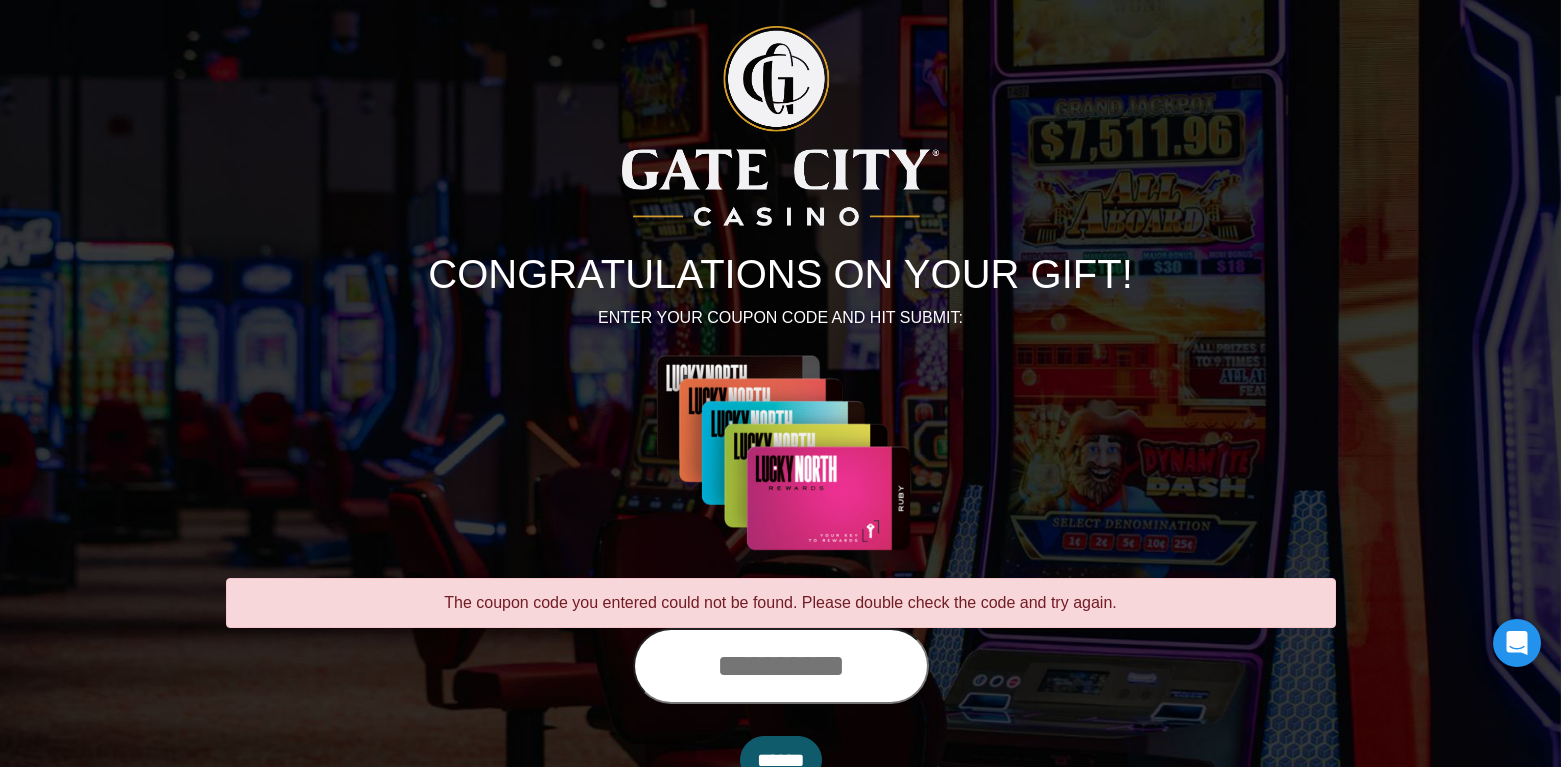 click at bounding box center [781, 666] 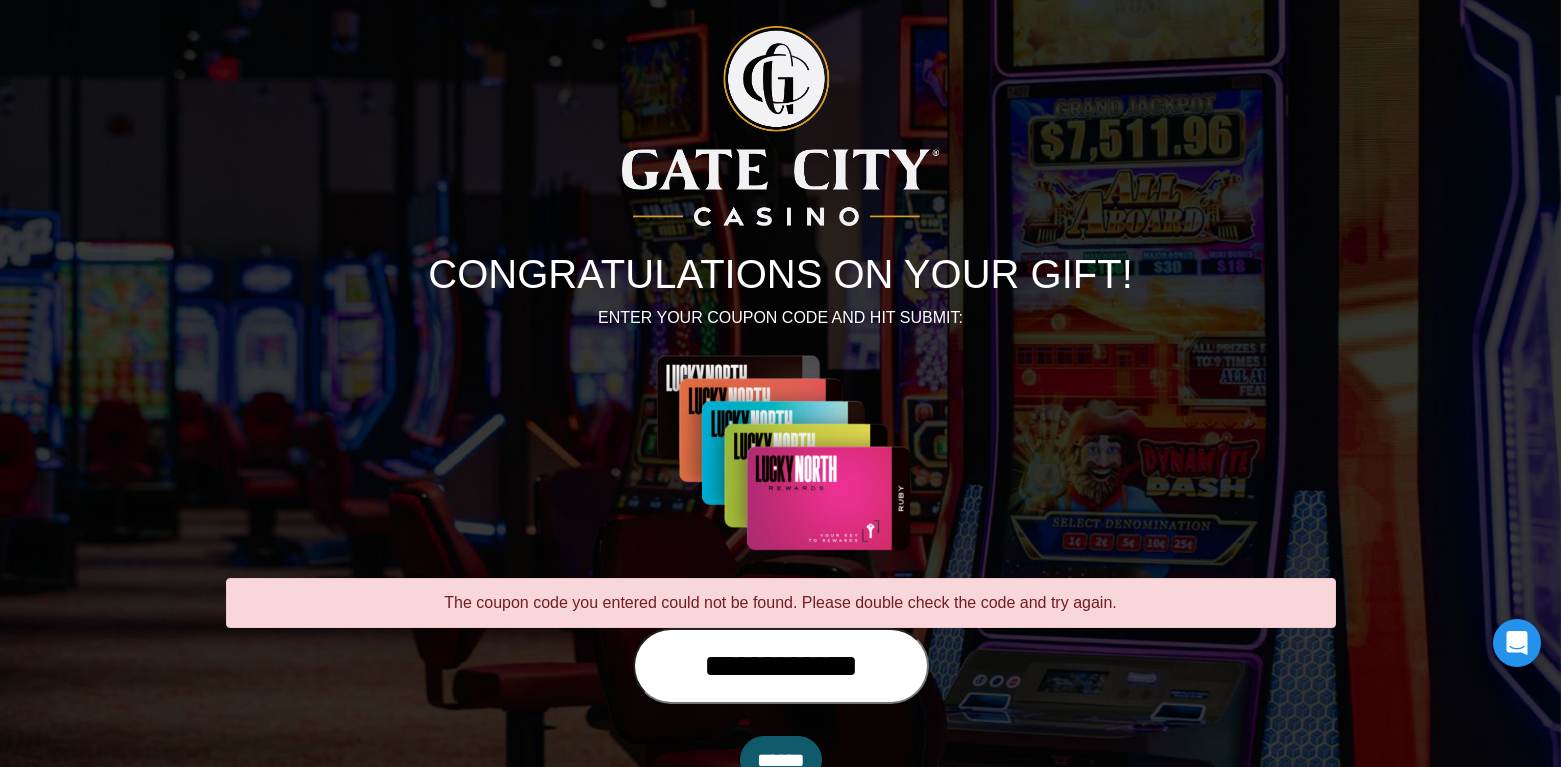 type on "**********" 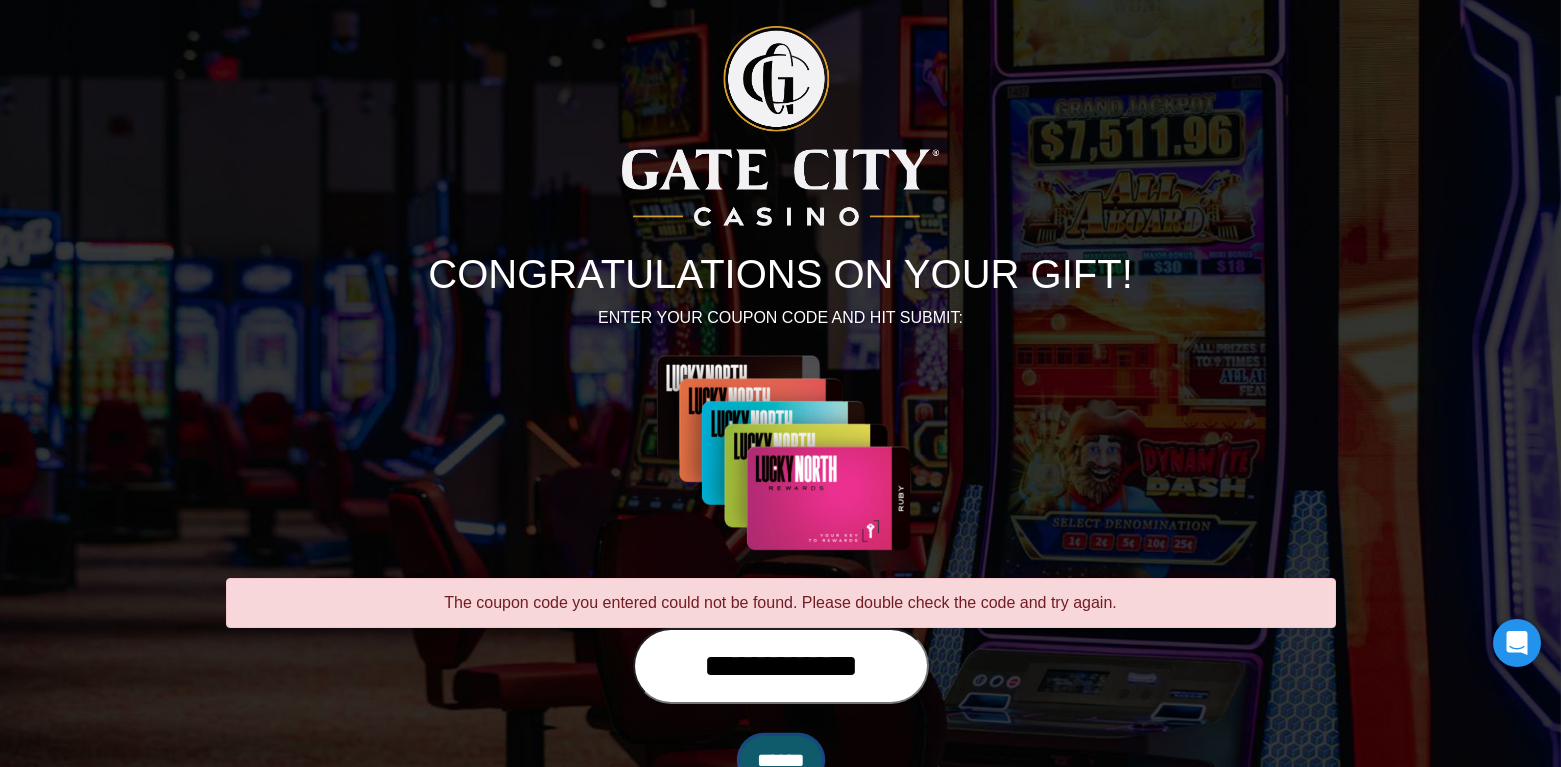 click on "******" at bounding box center (781, 760) 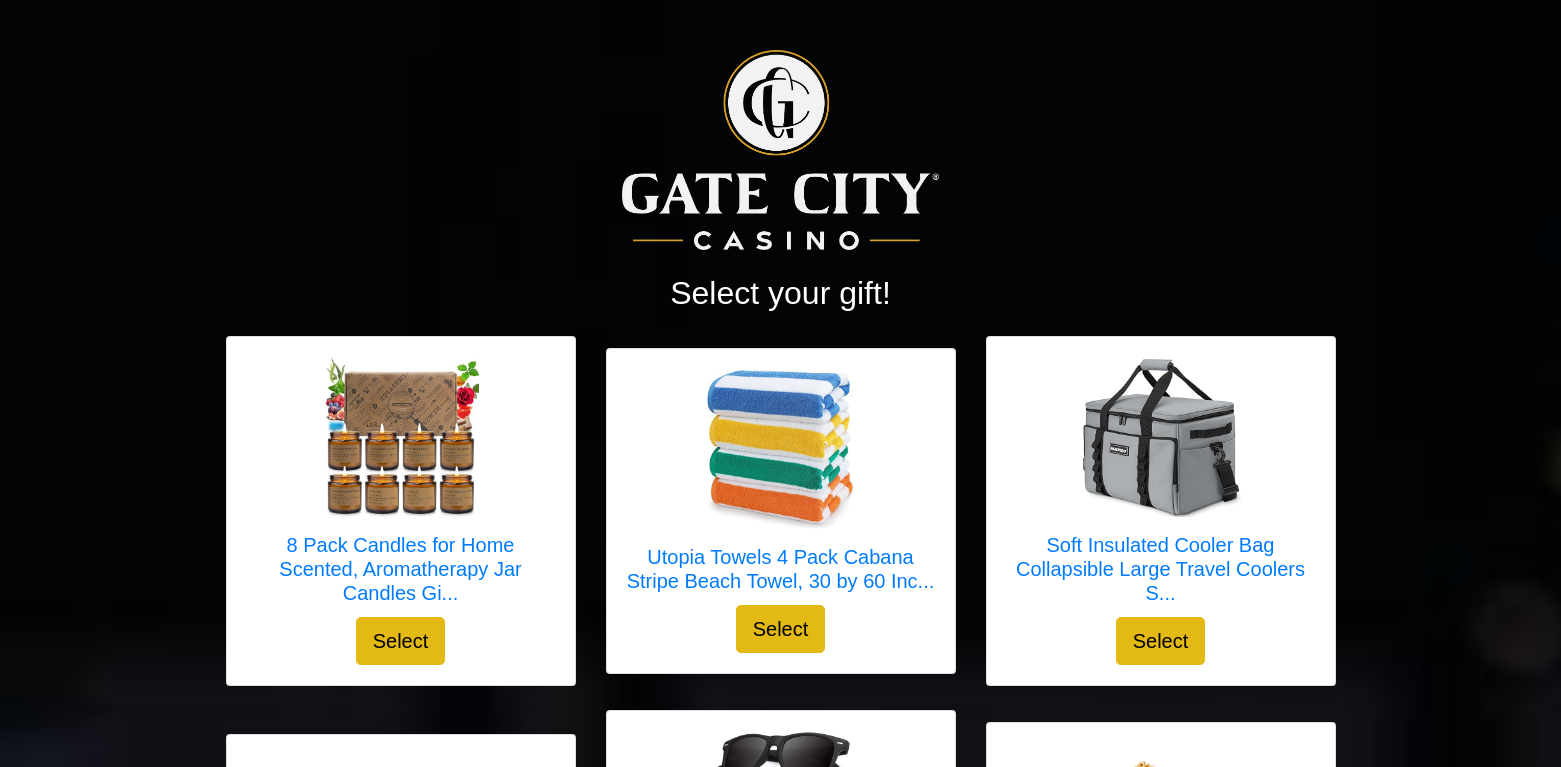 scroll, scrollTop: 0, scrollLeft: 0, axis: both 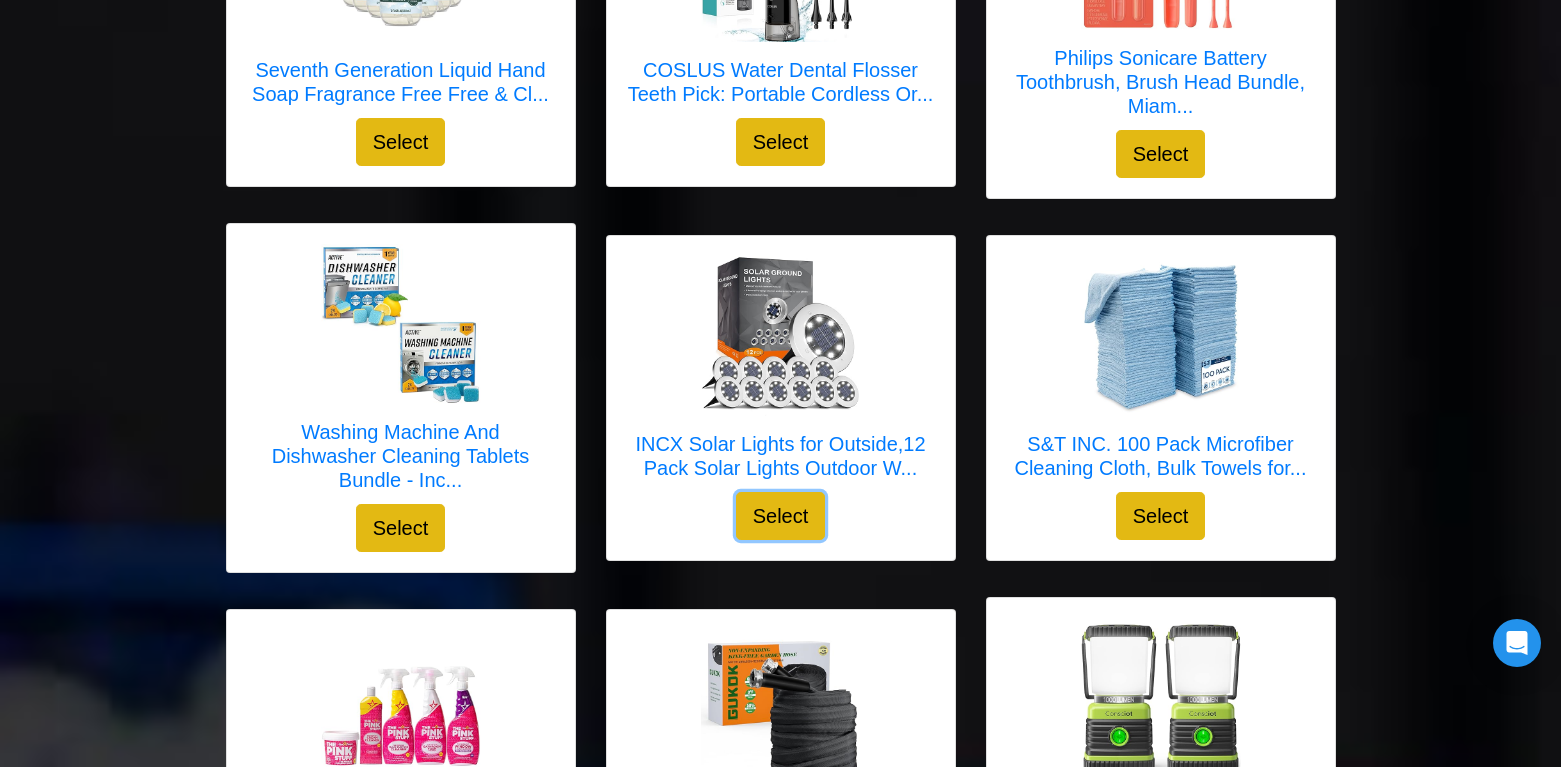 click on "Select" at bounding box center (781, 516) 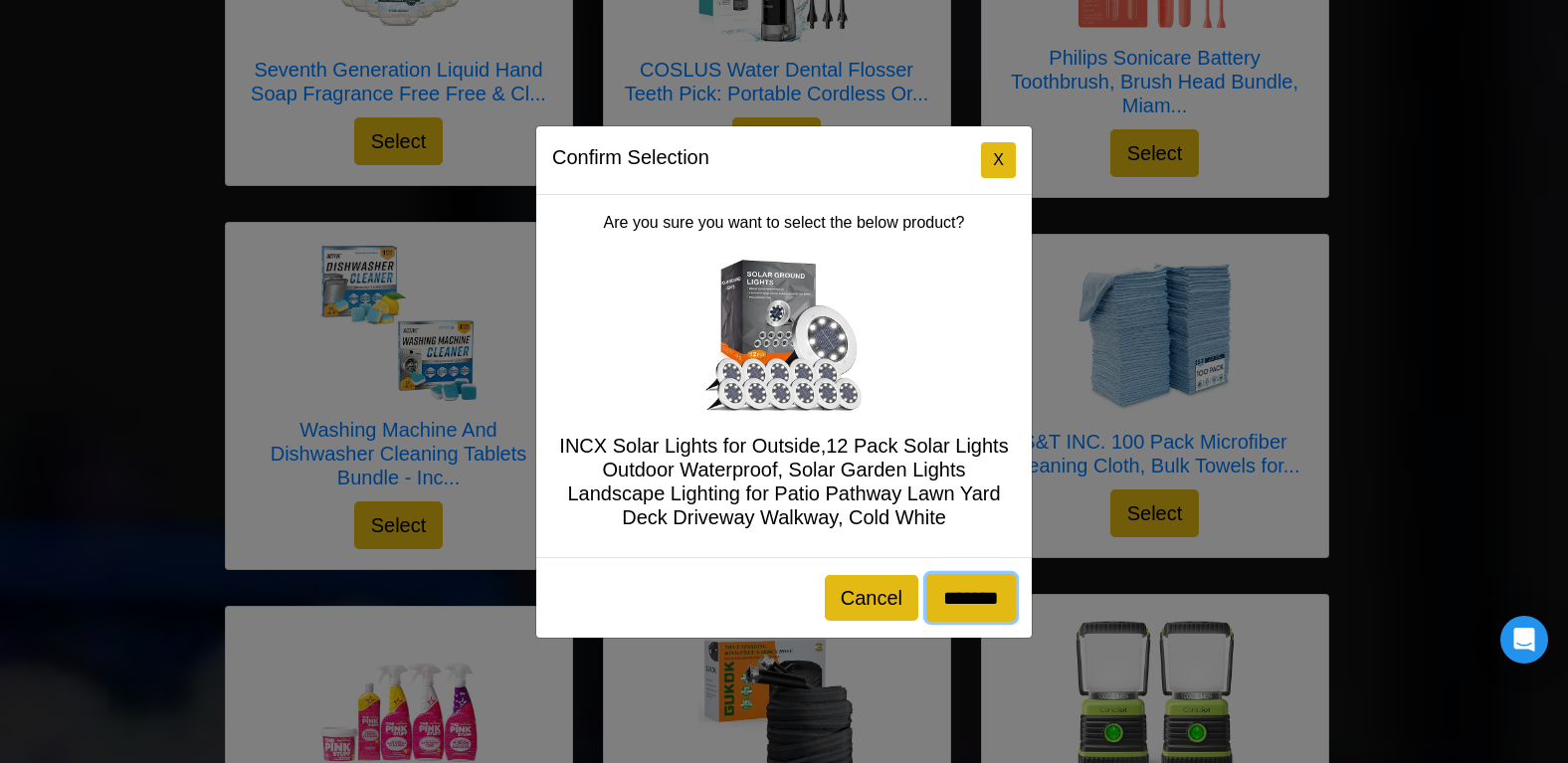 click on "*******" at bounding box center [971, 598] 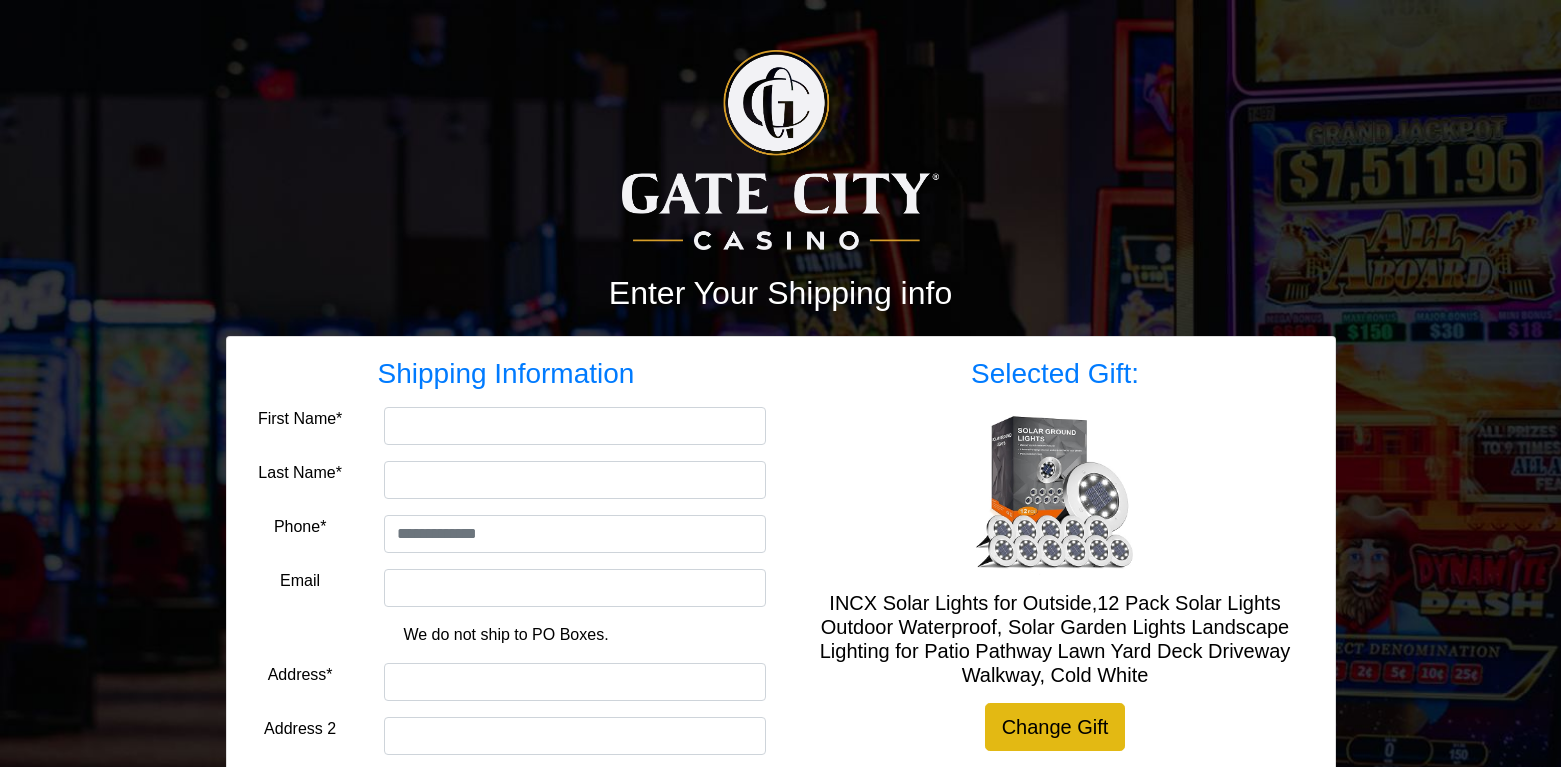 scroll, scrollTop: 0, scrollLeft: 0, axis: both 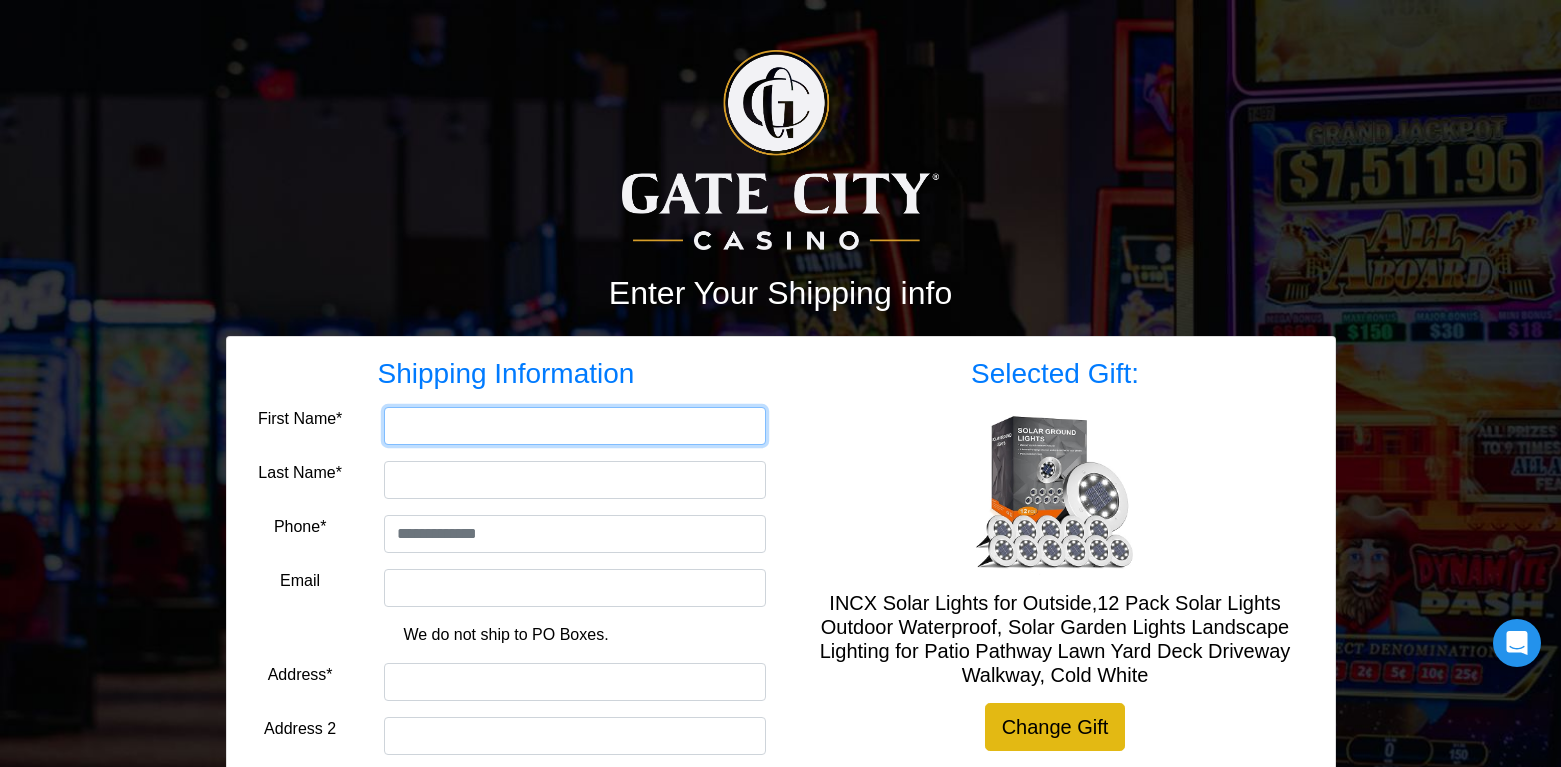 click on "First Name*" at bounding box center [575, 426] 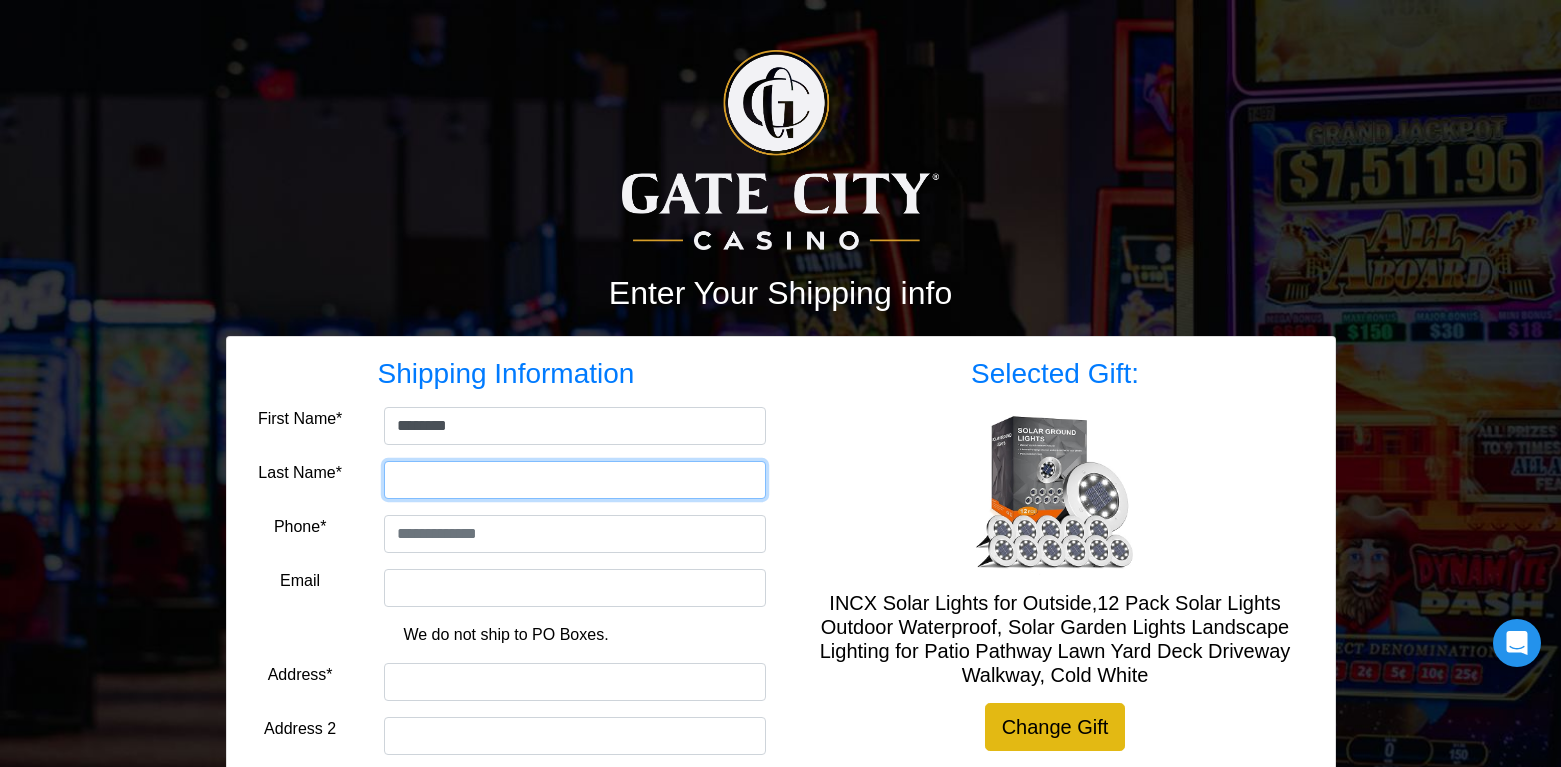 type on "****" 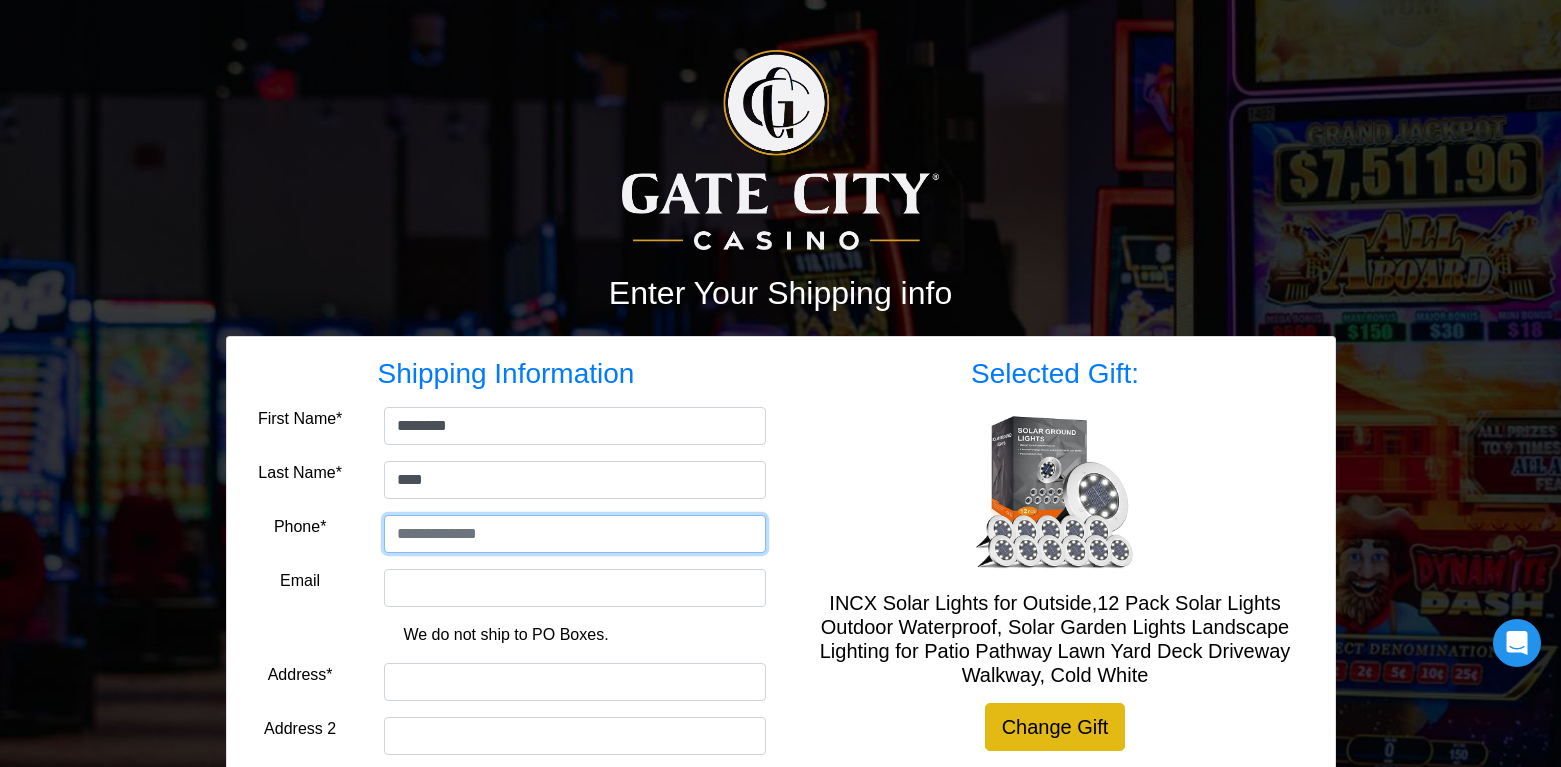 type on "**********" 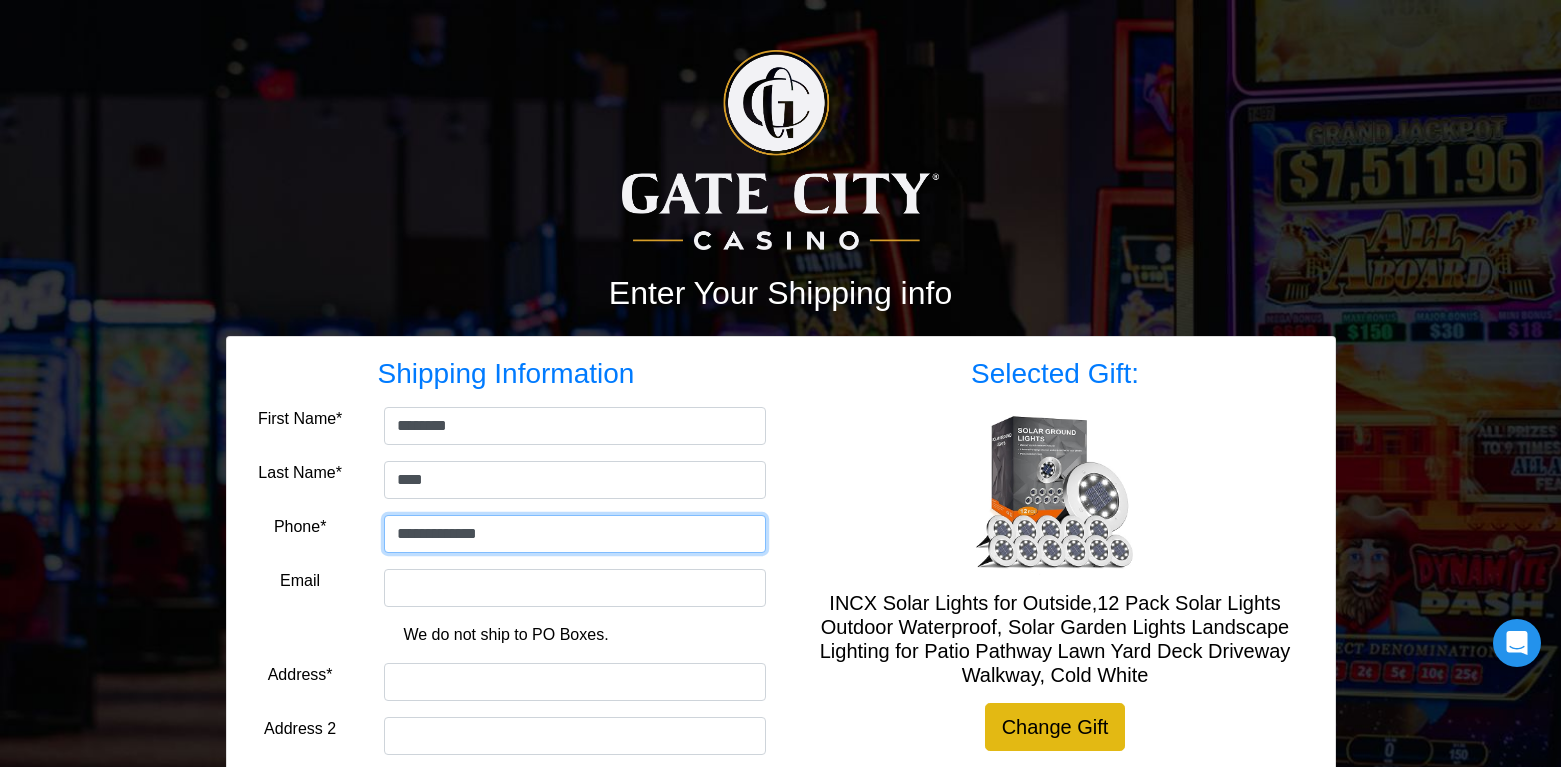 type on "**********" 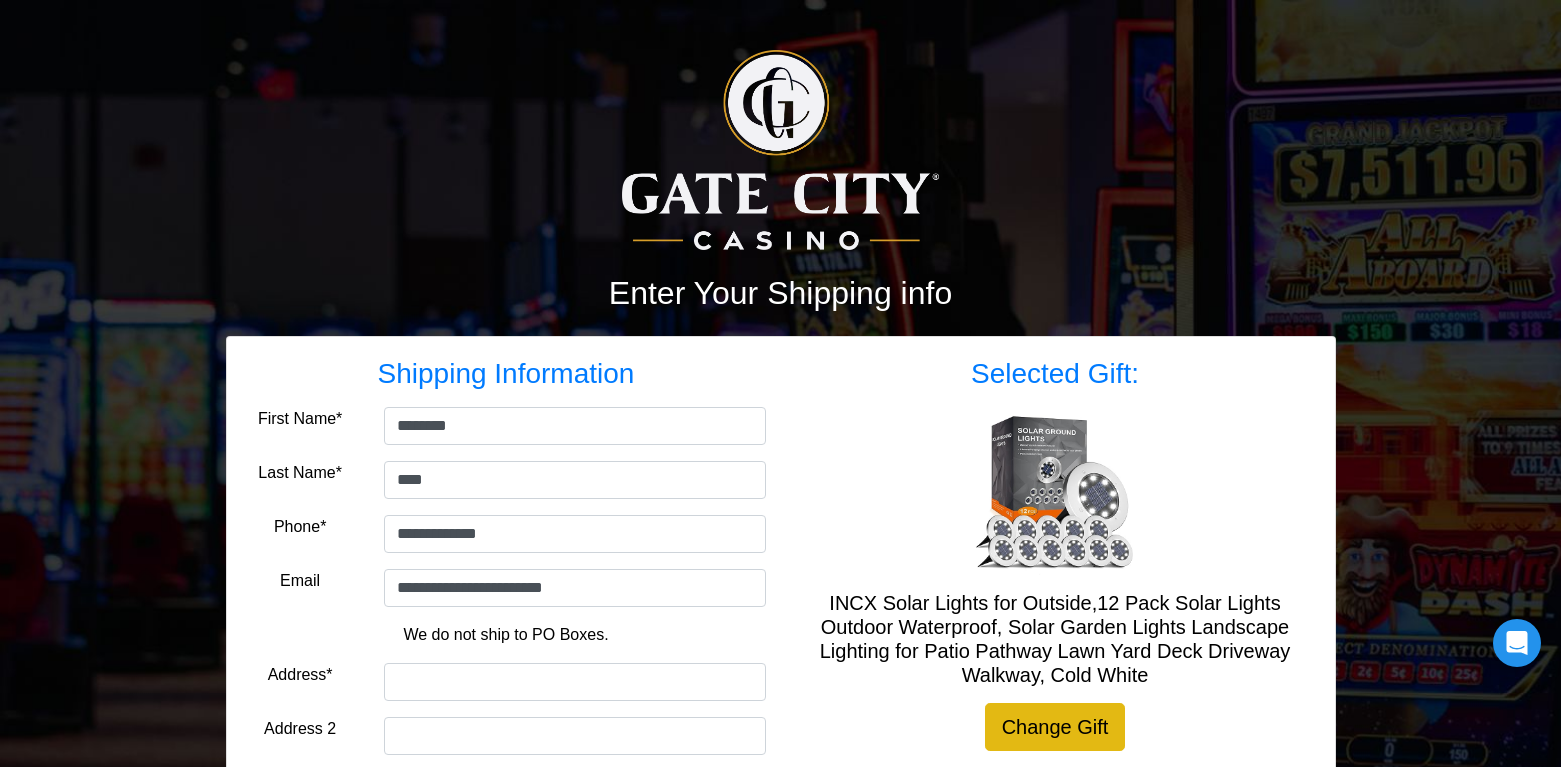 type on "**********" 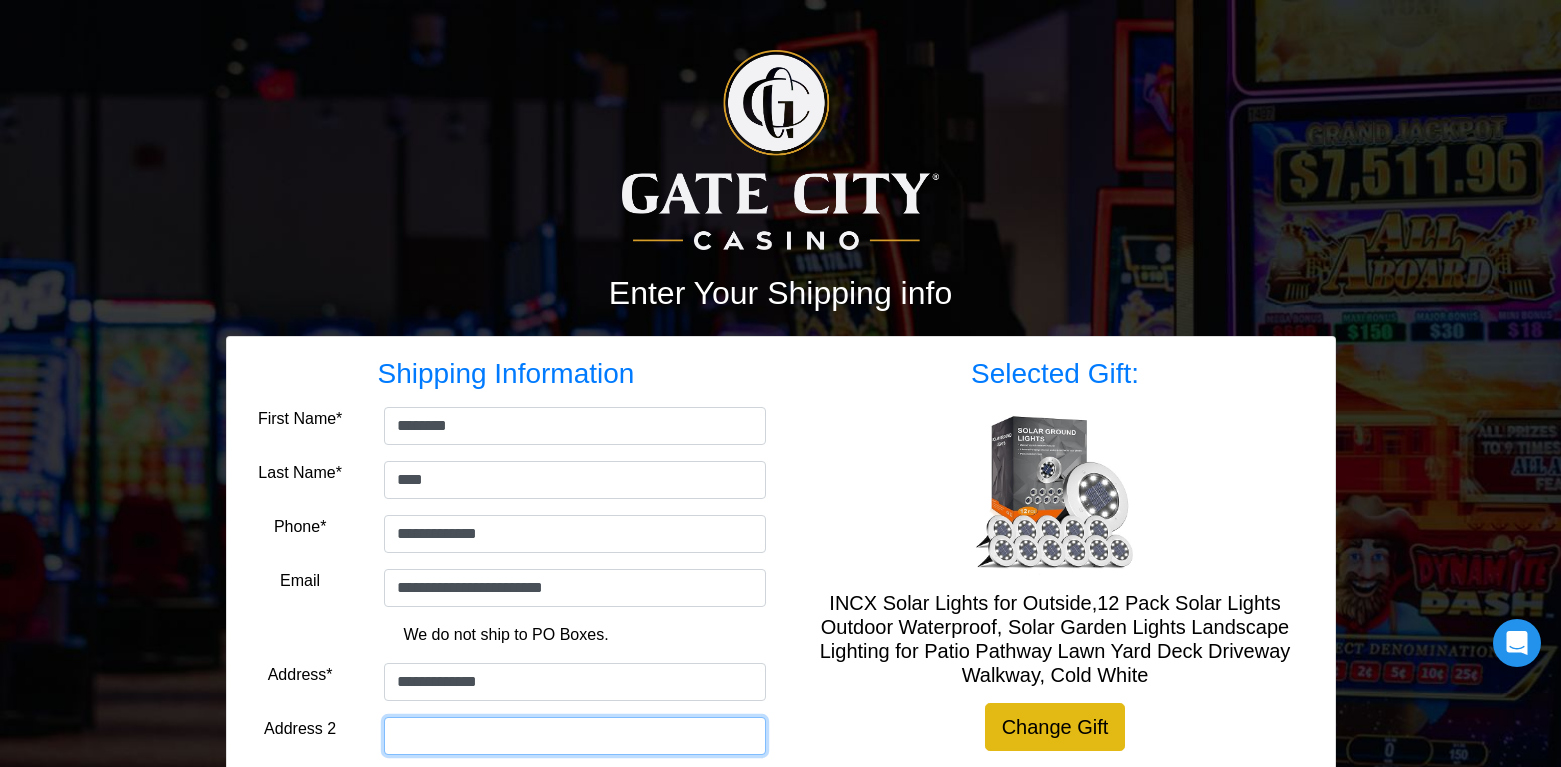 type on "**********" 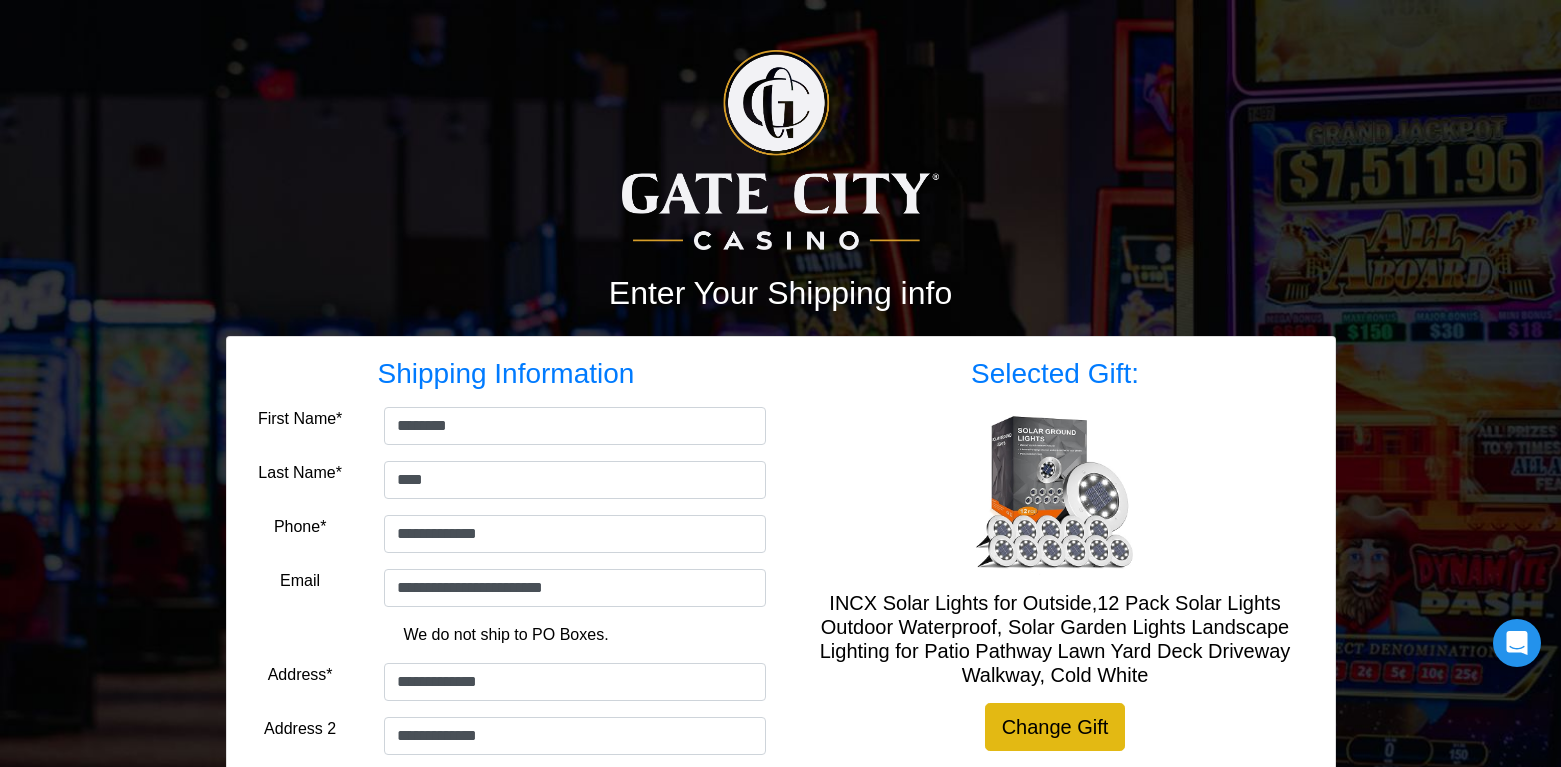 type on "**********" 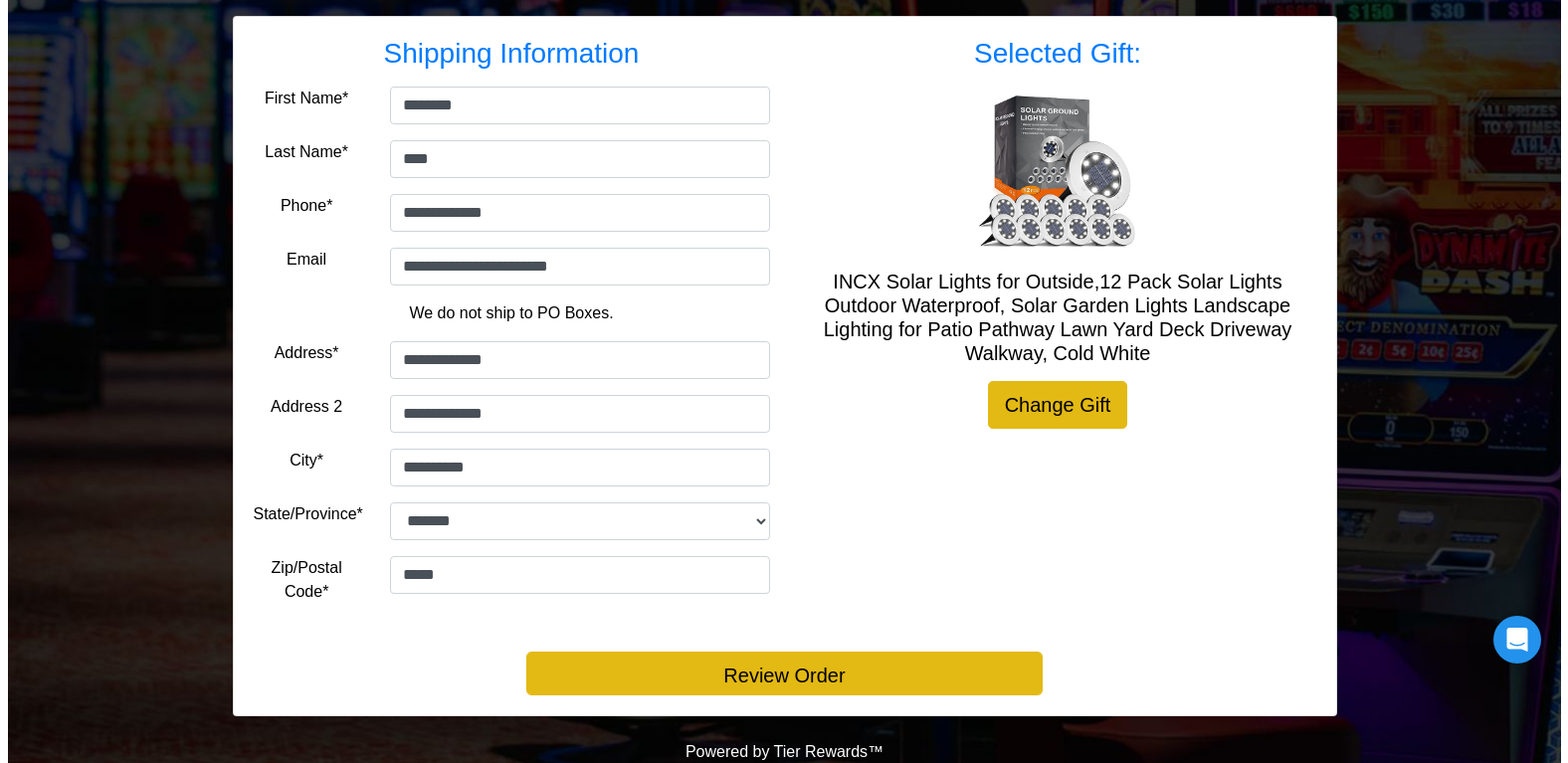scroll, scrollTop: 319, scrollLeft: 0, axis: vertical 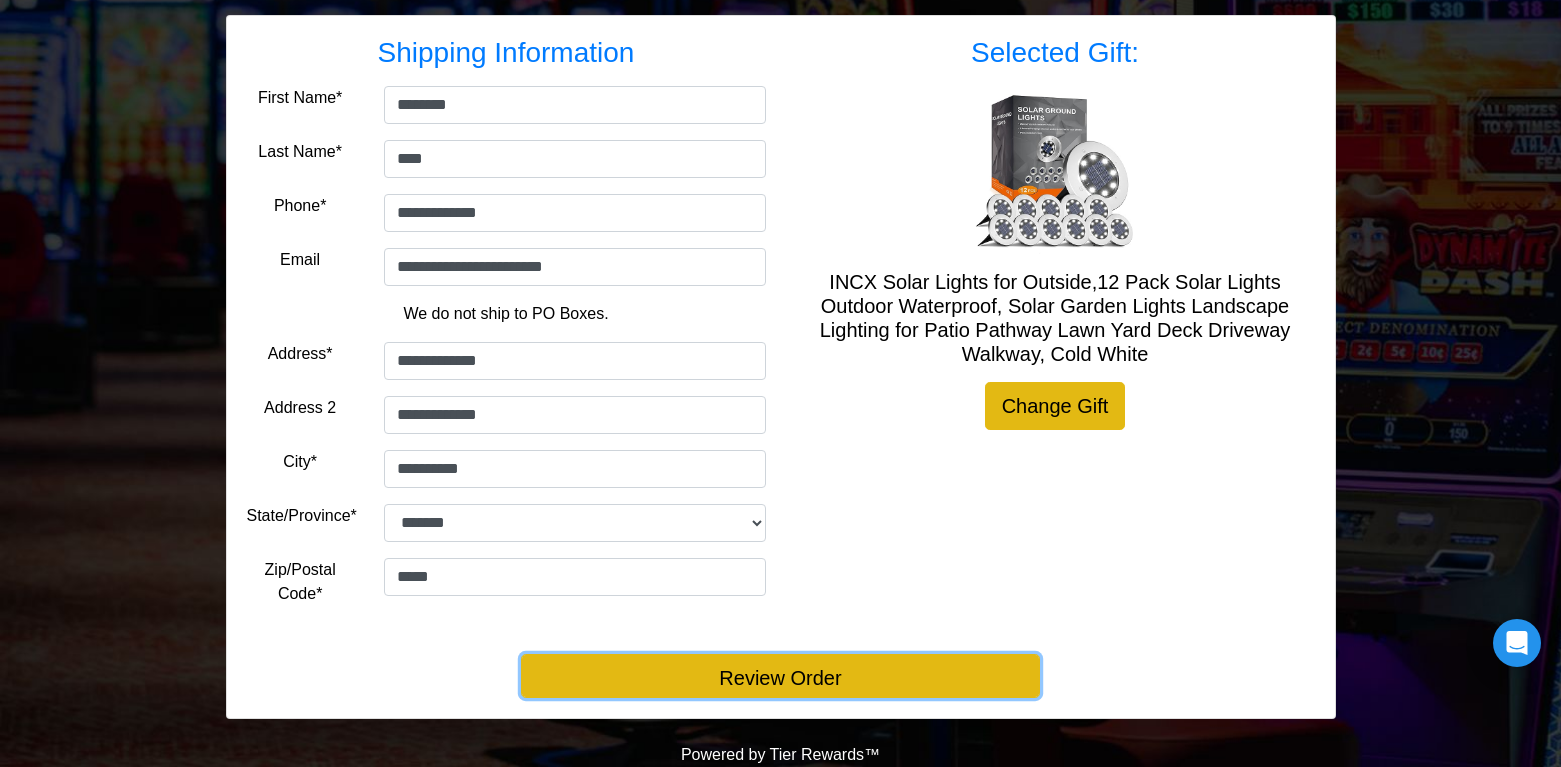 click on "Review Order" at bounding box center [780, 676] 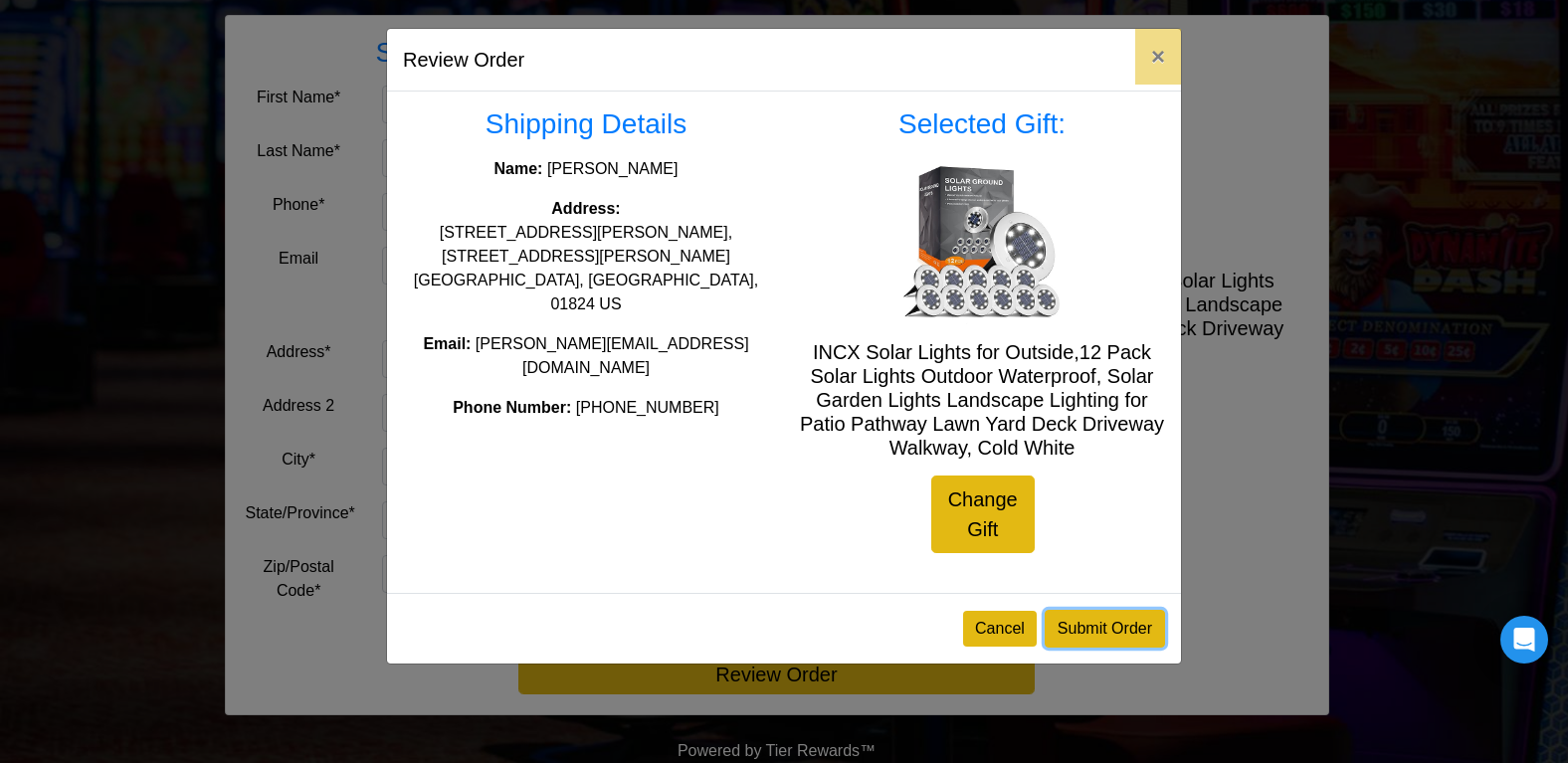 click on "Submit Order" at bounding box center [1104, 629] 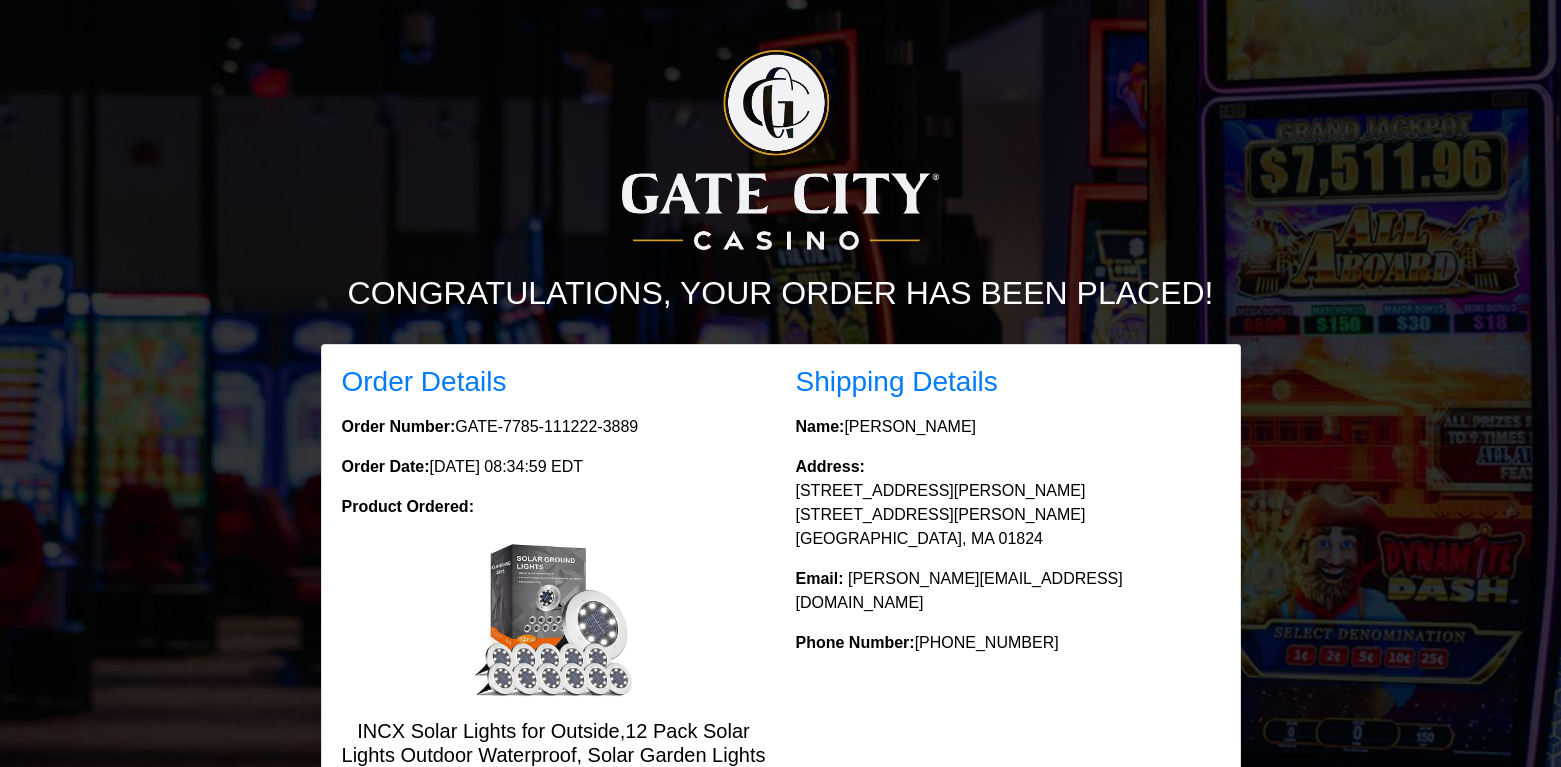 scroll, scrollTop: 0, scrollLeft: 0, axis: both 